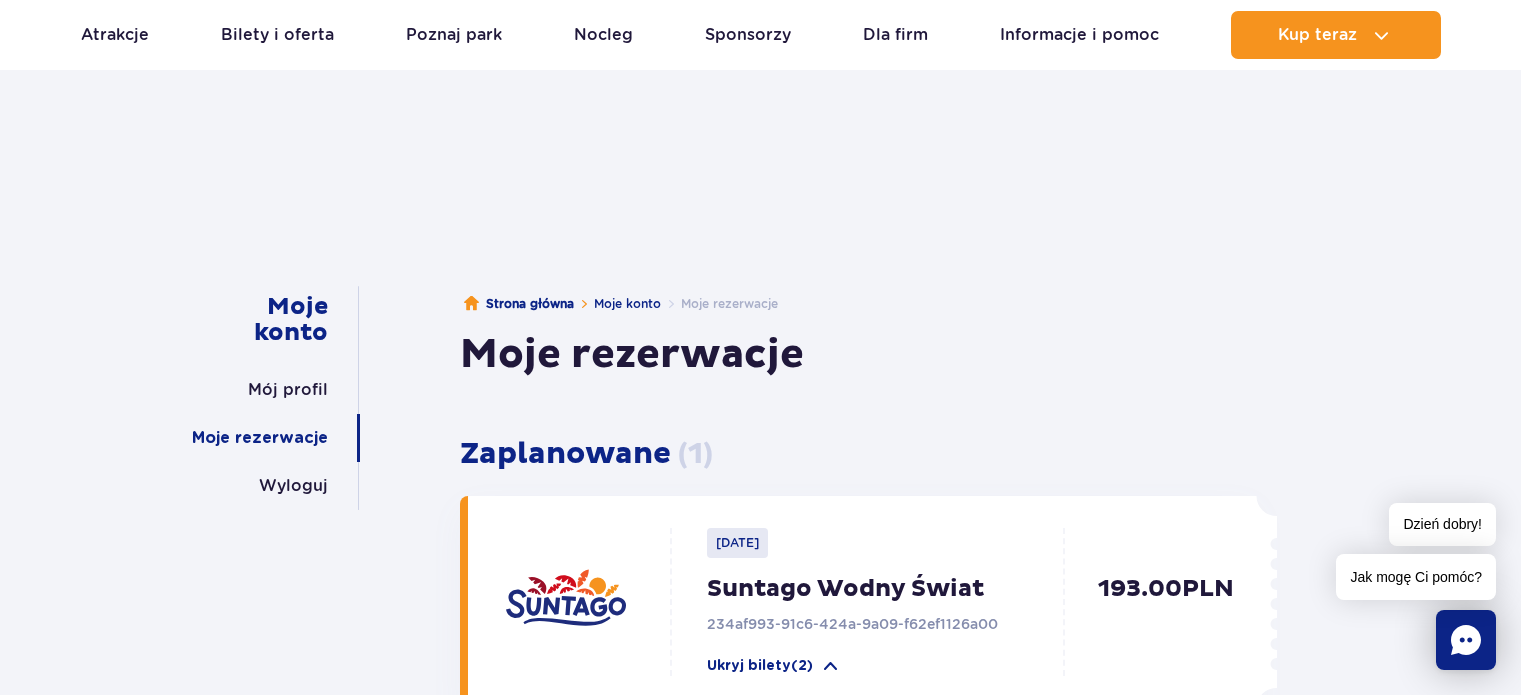 scroll, scrollTop: 892, scrollLeft: 0, axis: vertical 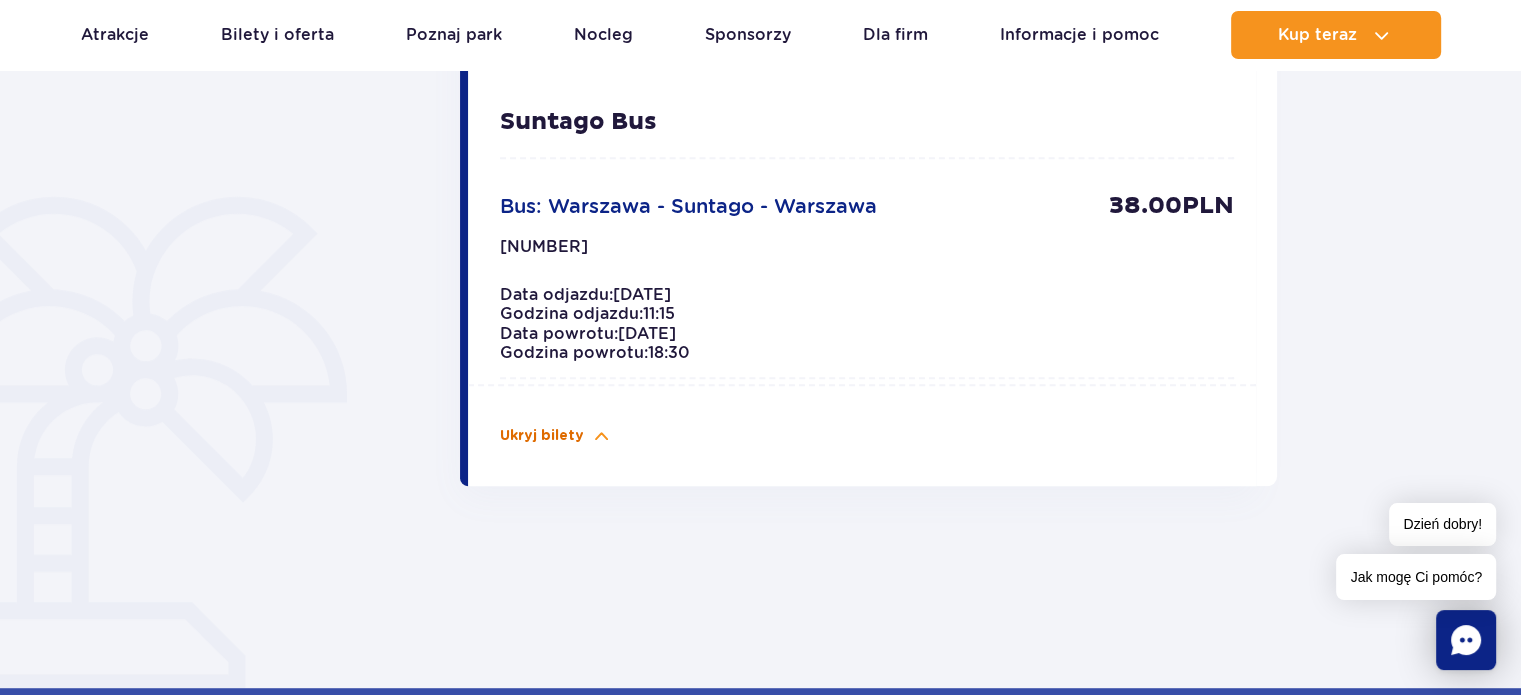 click on "Ukryj bilety" at bounding box center [542, 436] 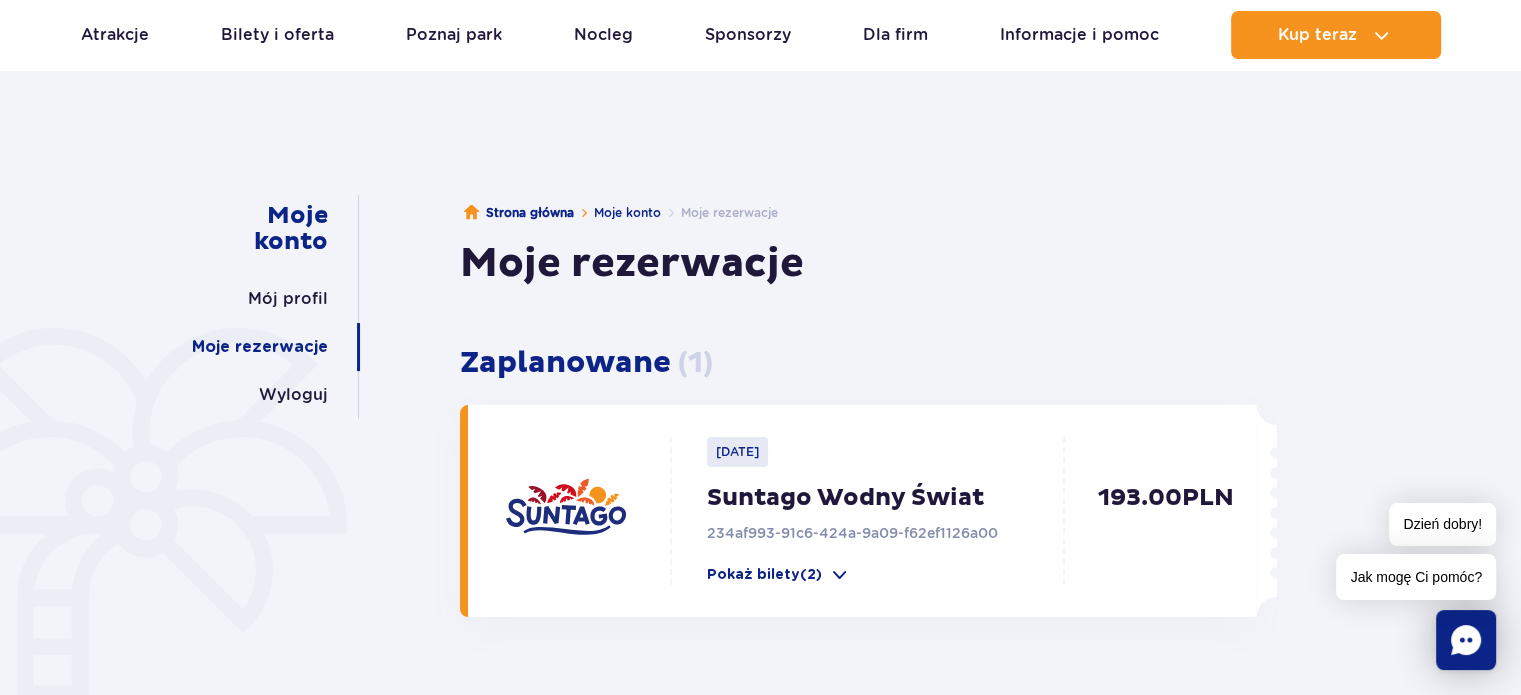 scroll, scrollTop: 94, scrollLeft: 0, axis: vertical 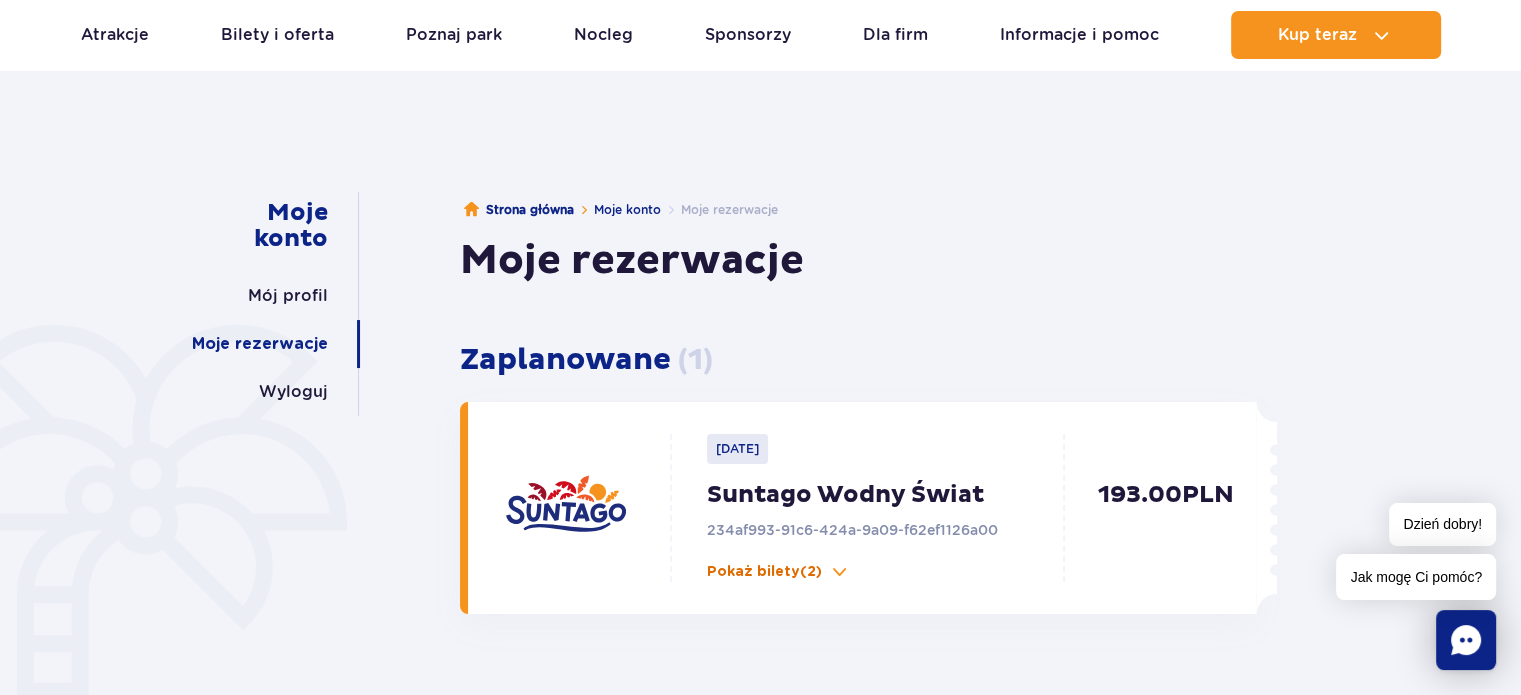 click on "Pokaż bilety  (2)" at bounding box center [764, 572] 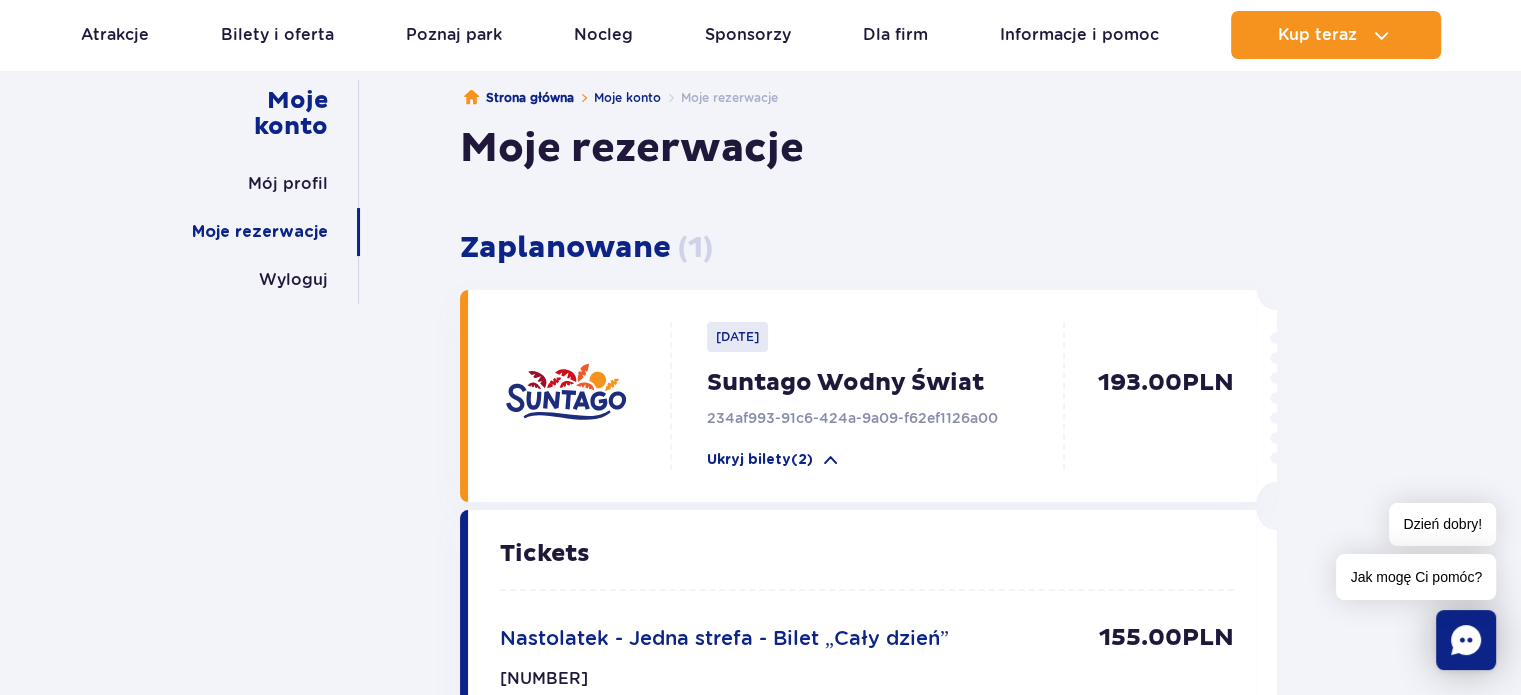 scroll, scrollTop: 207, scrollLeft: 0, axis: vertical 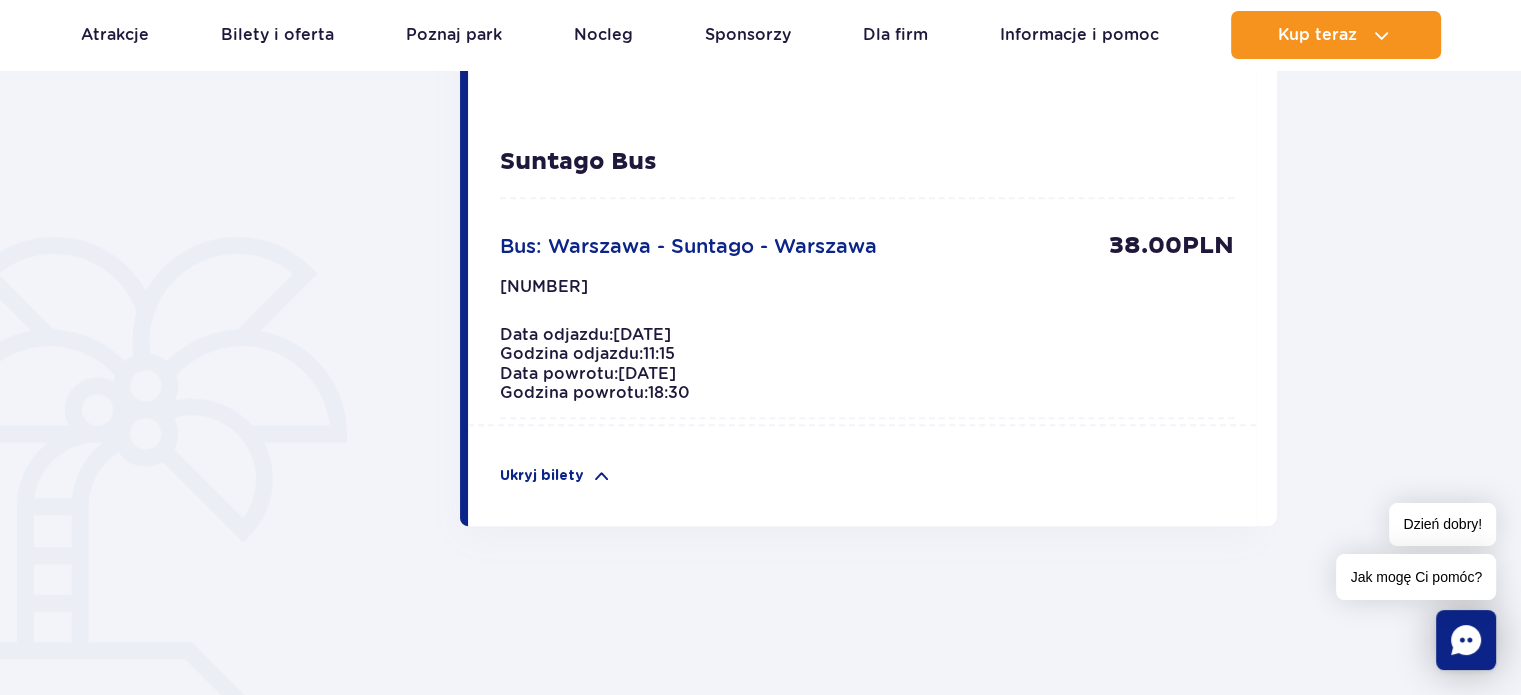 click on "Data odjazdu:  2025-08-20 Godzina odjazdu:  11:15 Data powrotu:  2025-08-20 Godzina powrotu:  18:30" at bounding box center [867, 363] 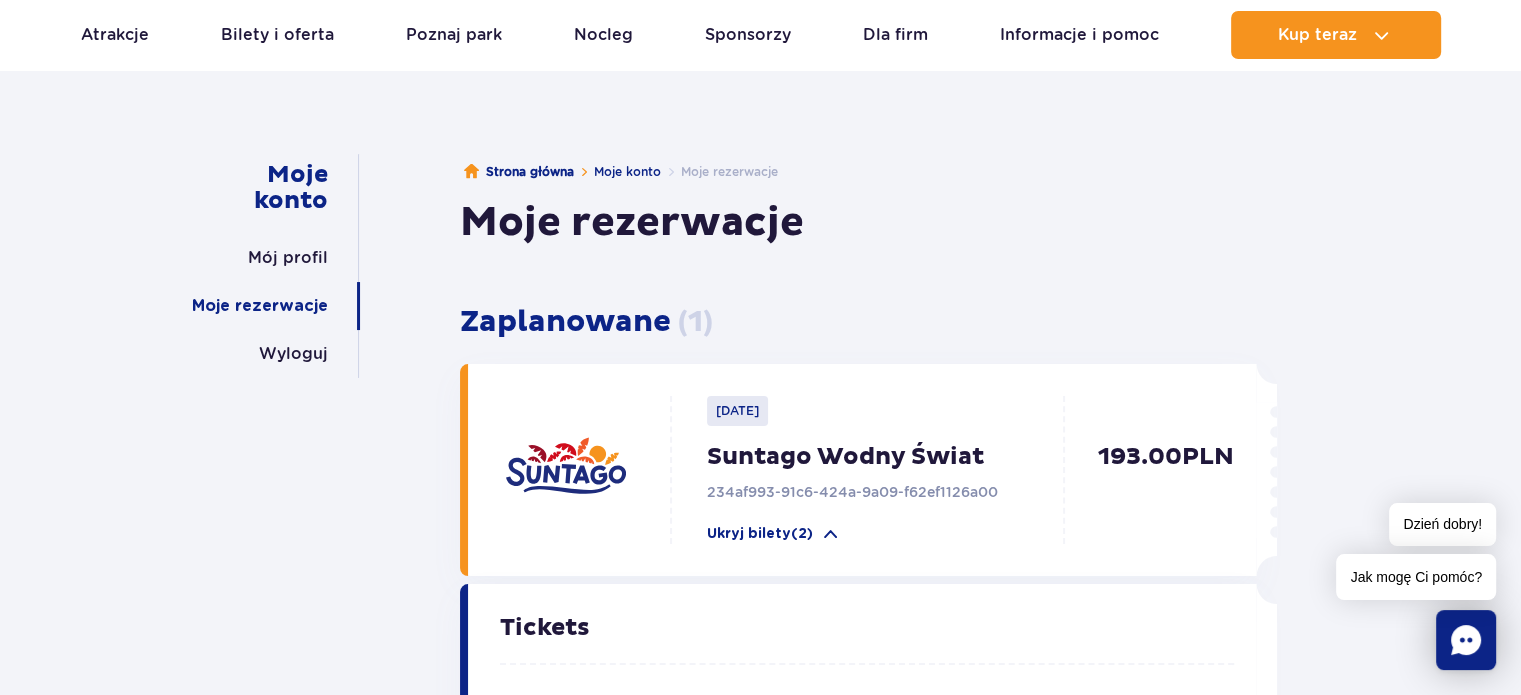scroll, scrollTop: 139, scrollLeft: 0, axis: vertical 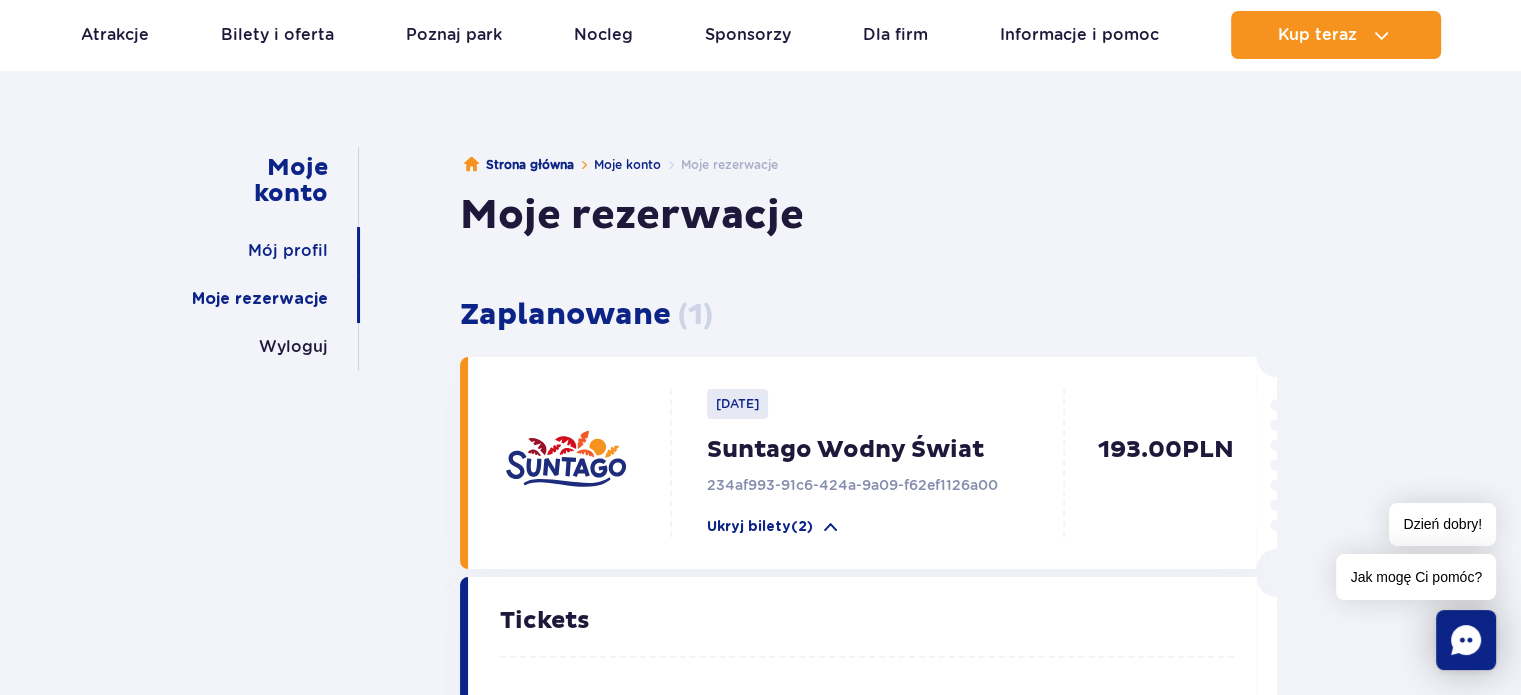 click on "Mój profil" at bounding box center [288, 251] 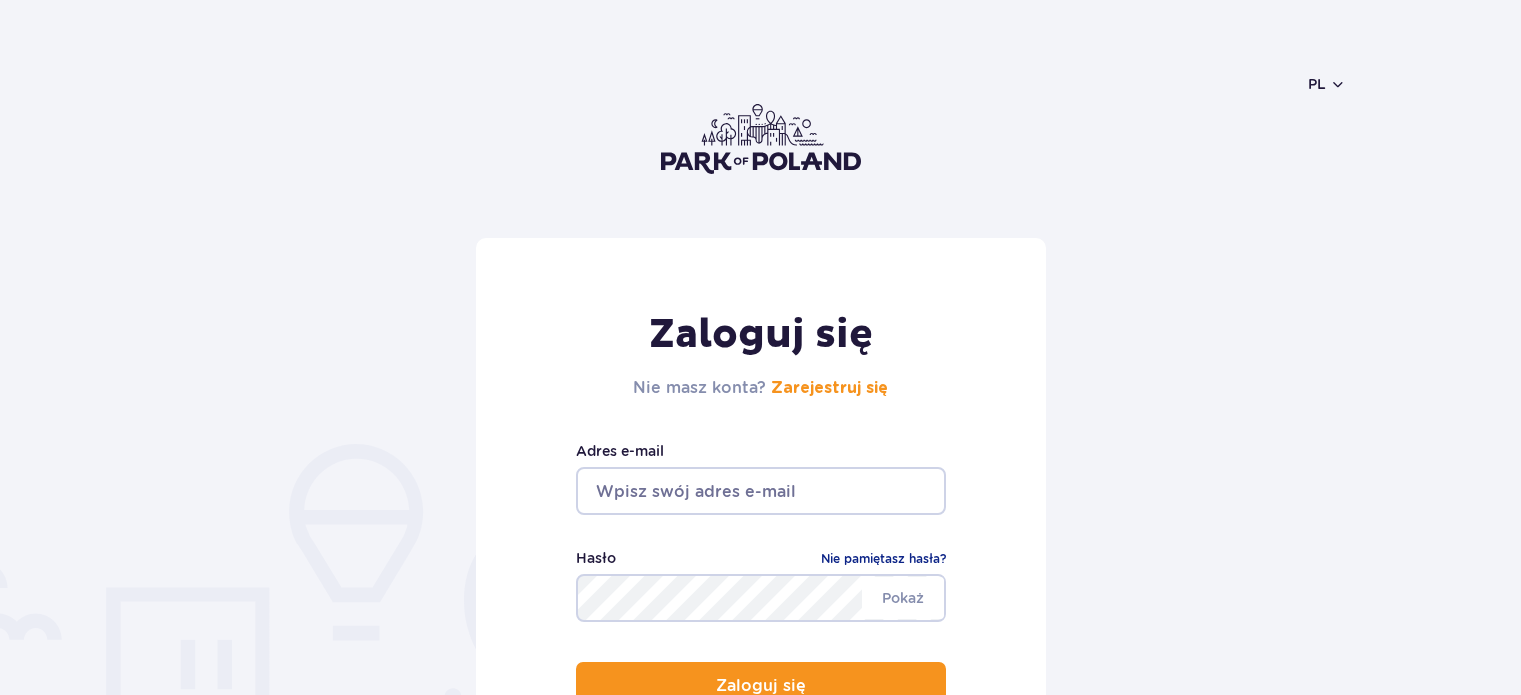 scroll, scrollTop: 379, scrollLeft: 0, axis: vertical 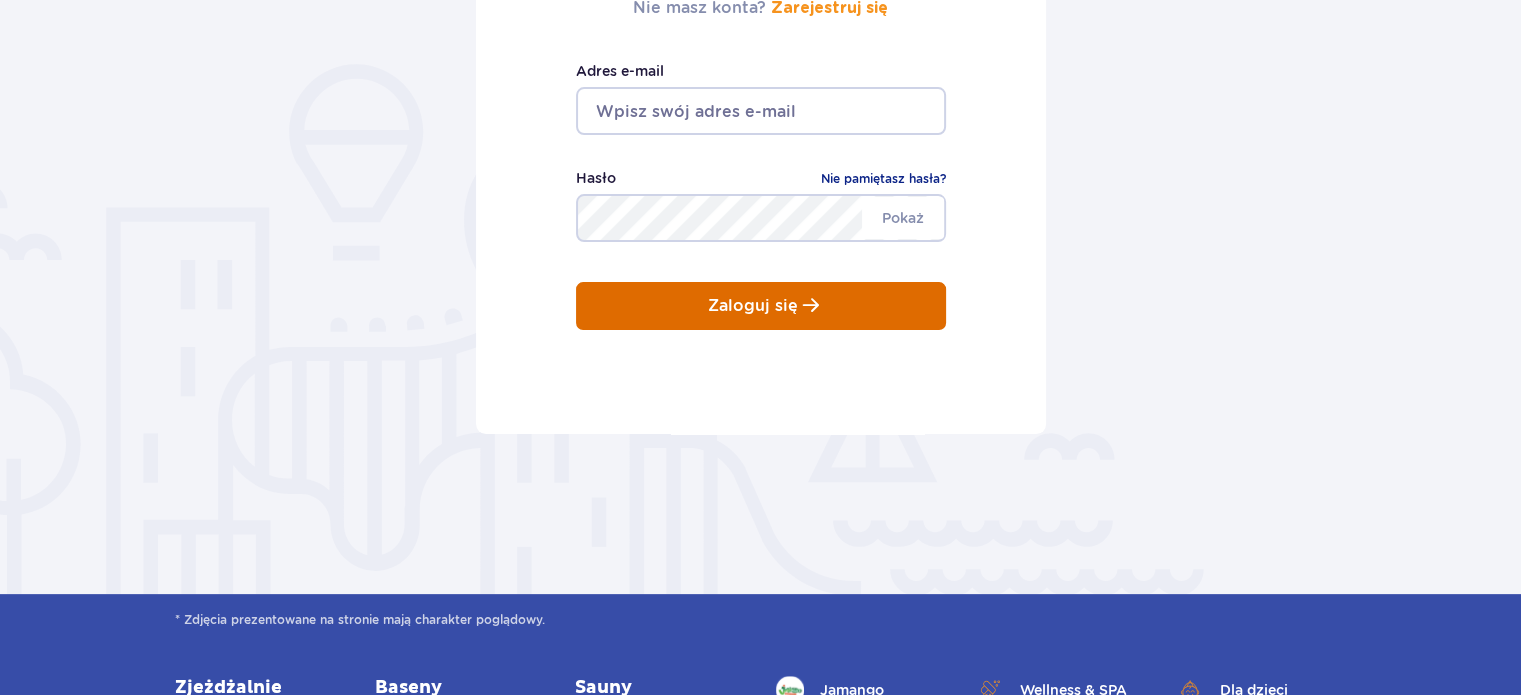 type on "Kasiacleo08@gmail.com" 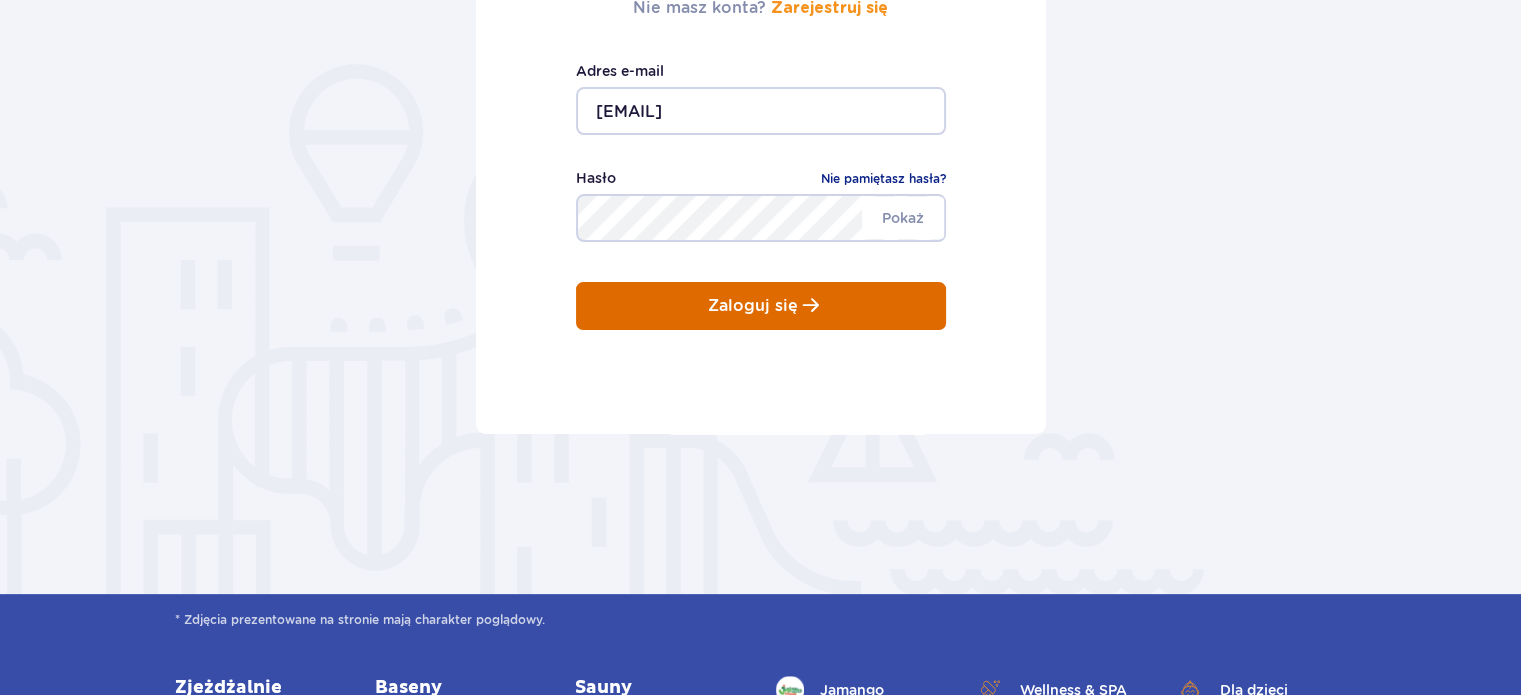 click on "Zaloguj się" at bounding box center [761, 306] 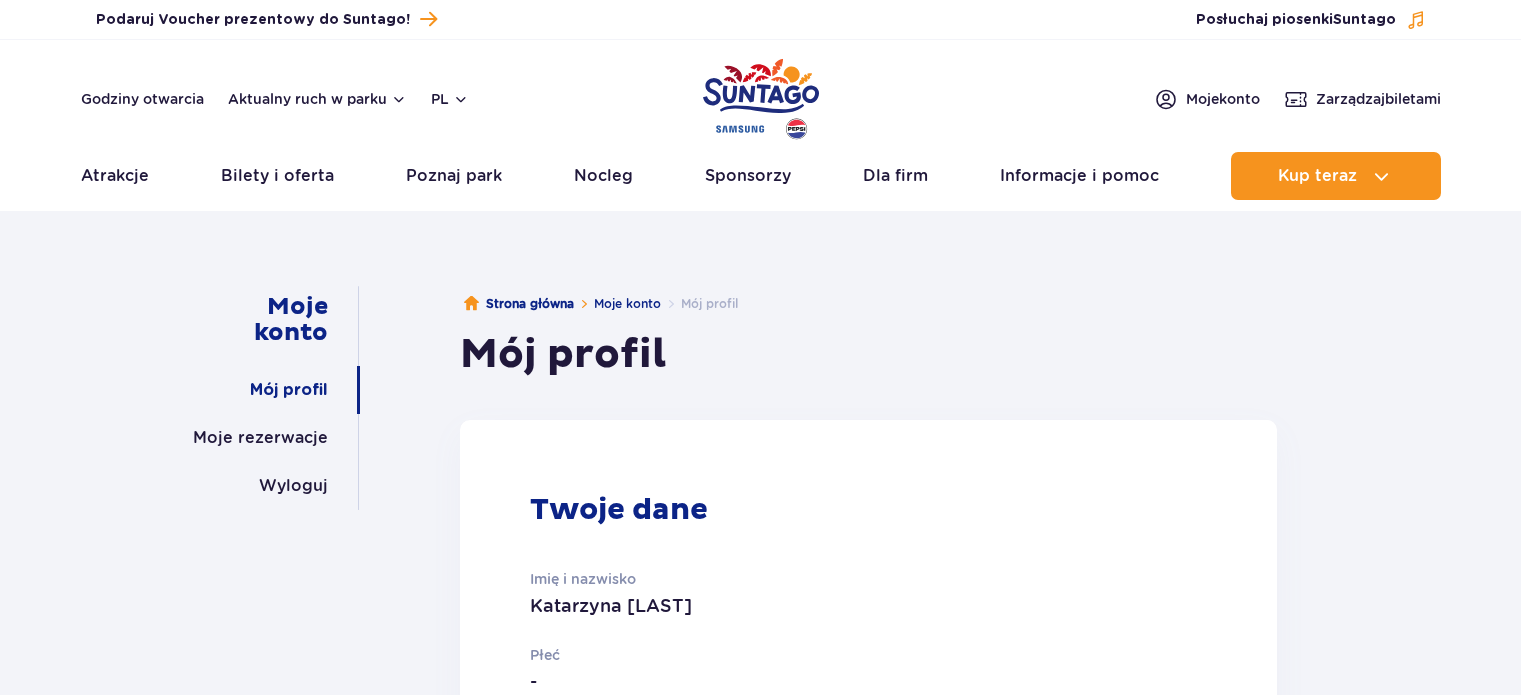 scroll, scrollTop: 0, scrollLeft: 0, axis: both 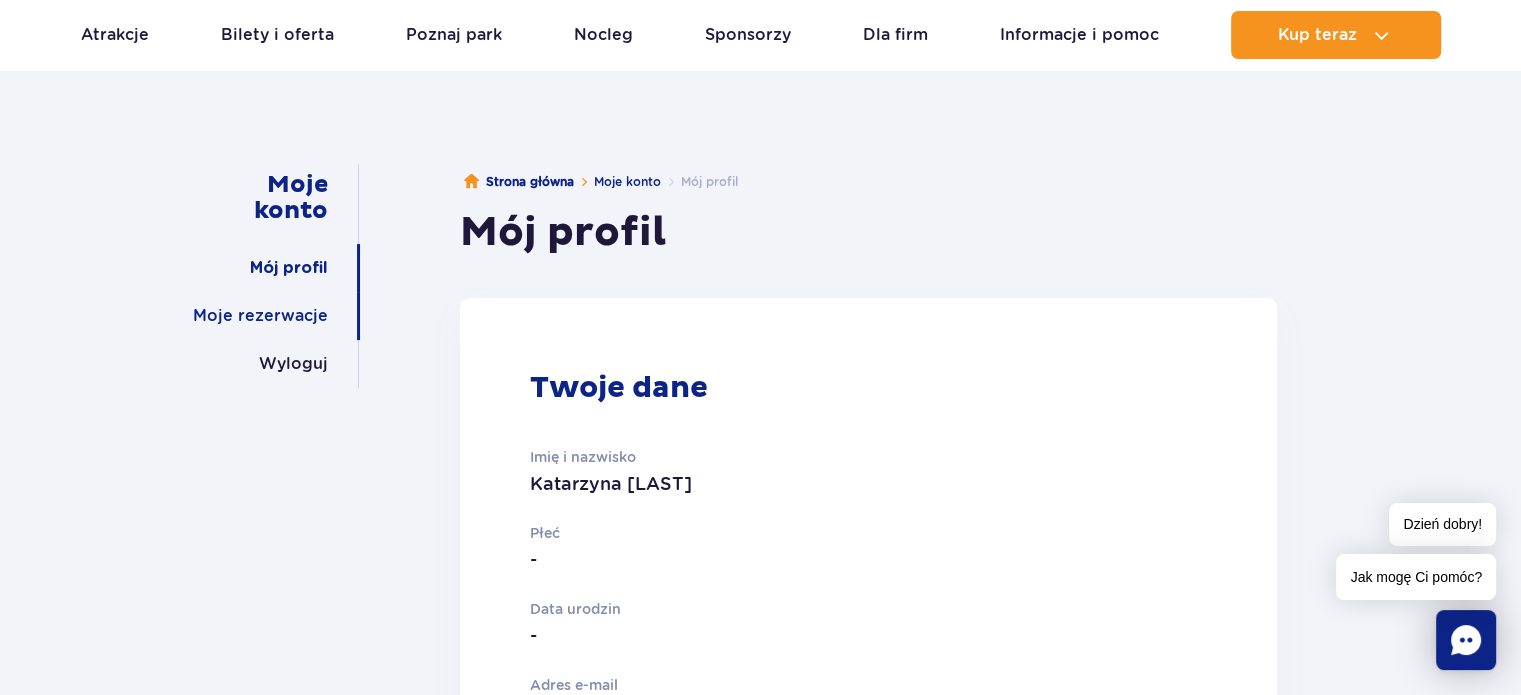 click on "Moje rezerwacje" at bounding box center [260, 316] 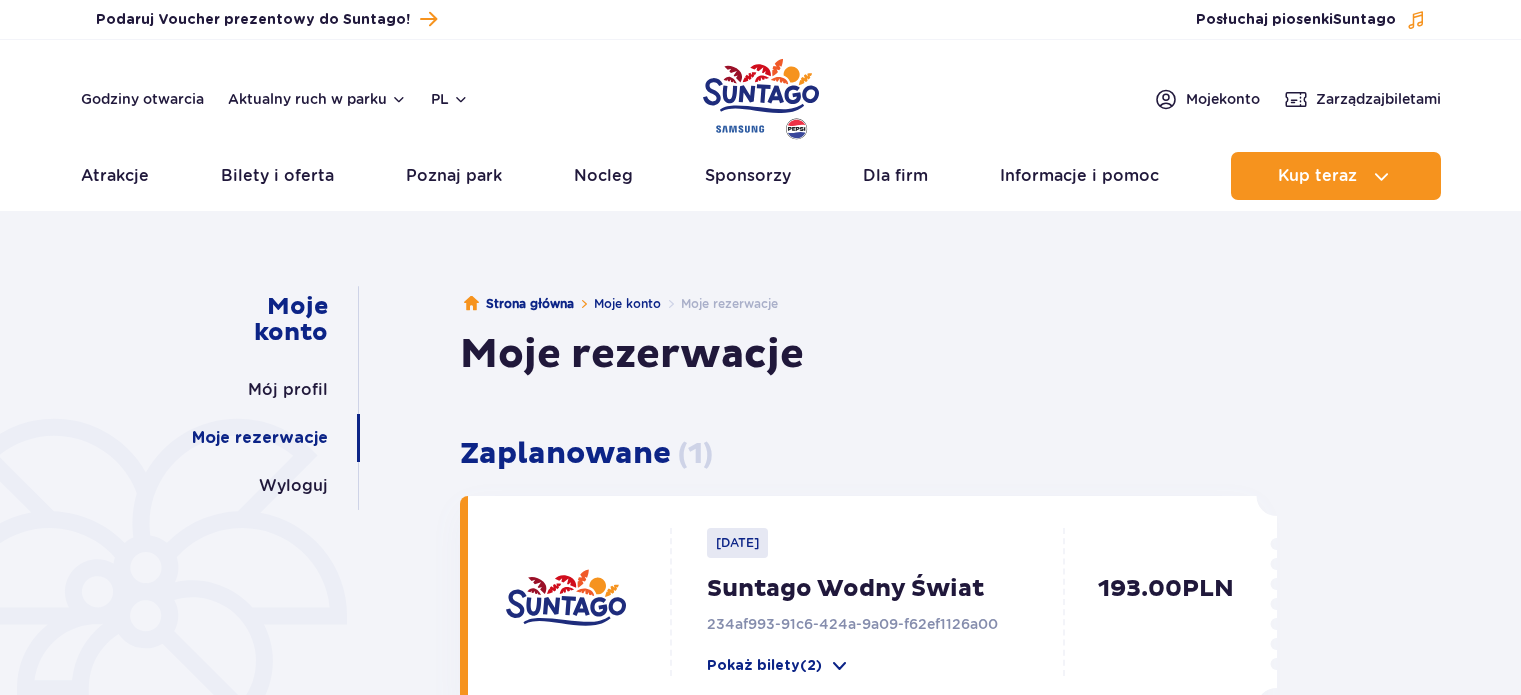 scroll, scrollTop: 0, scrollLeft: 0, axis: both 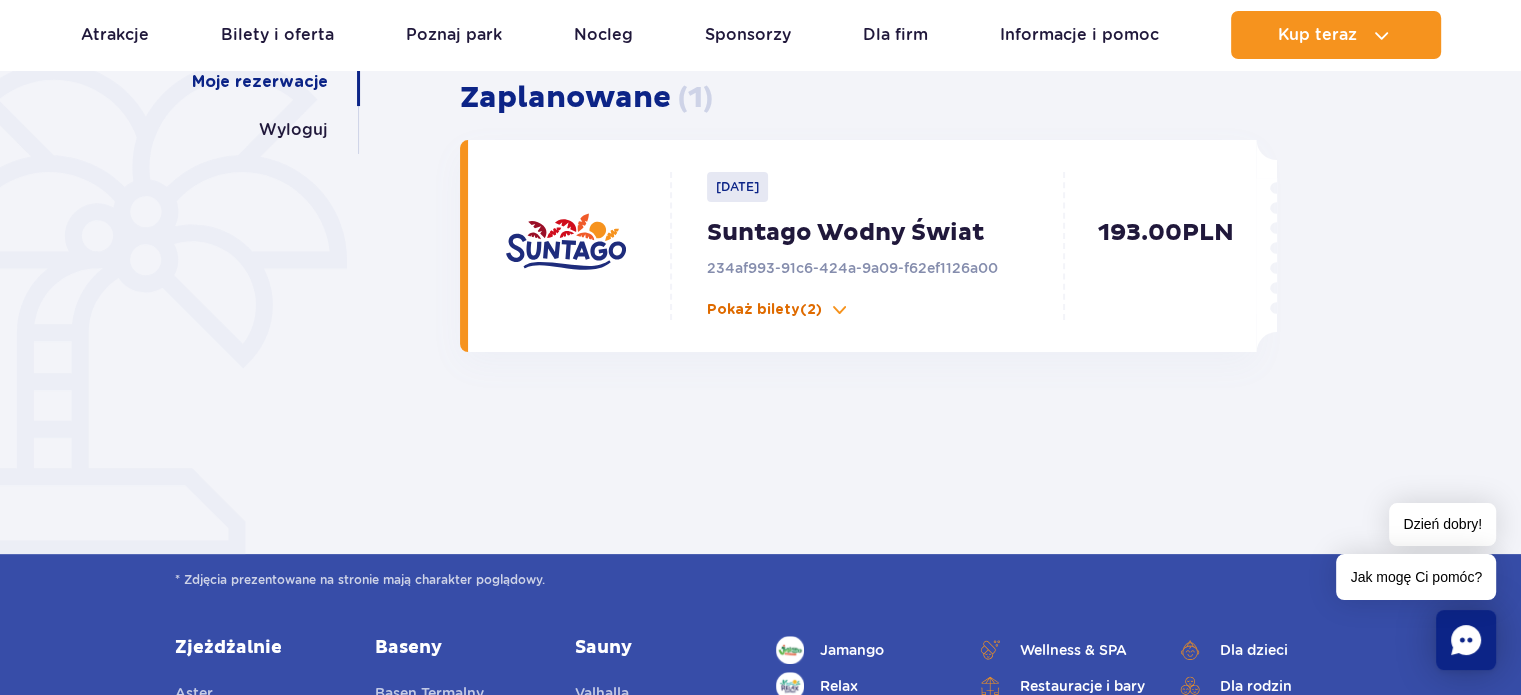 click on "Pokaż bilety  (2)" at bounding box center (764, 310) 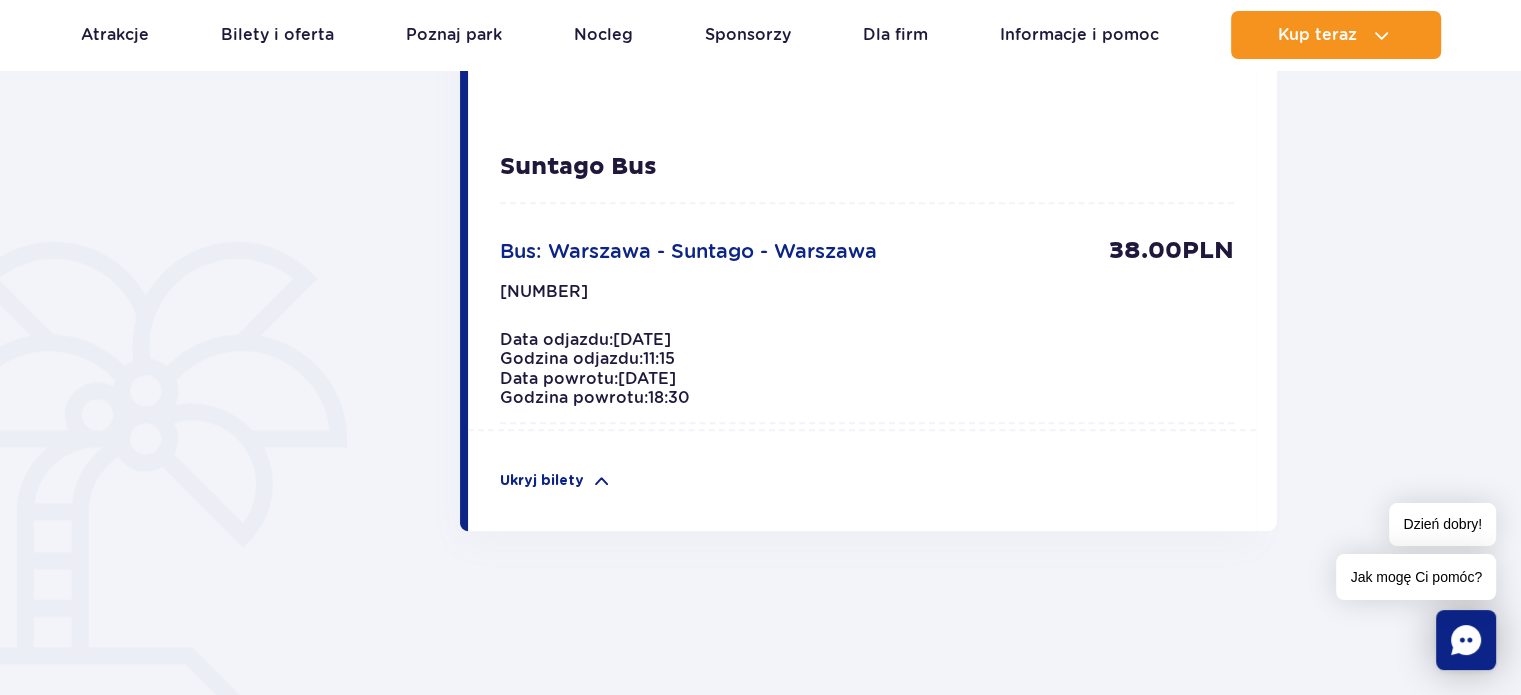 scroll, scrollTop: 896, scrollLeft: 0, axis: vertical 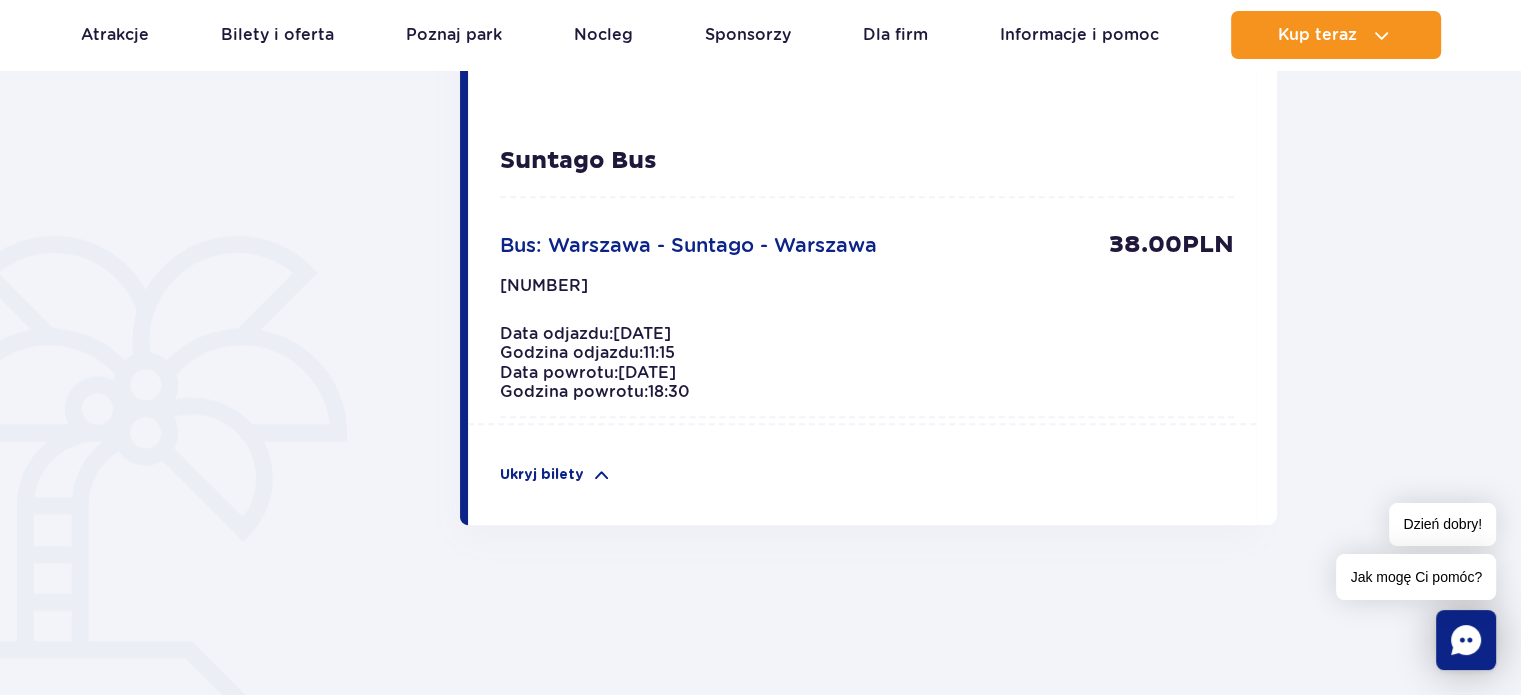 click on "[NUMBER]" at bounding box center [544, 292] 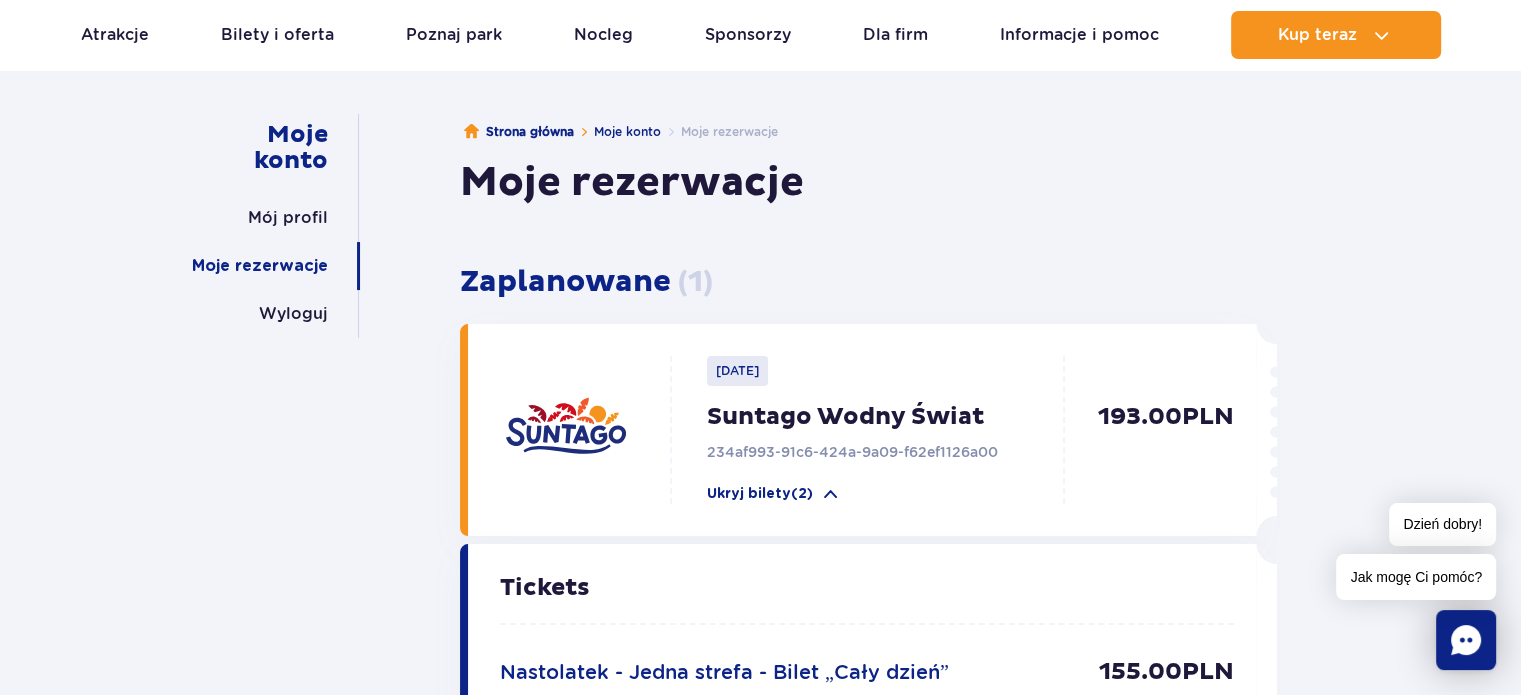 scroll, scrollTop: 0, scrollLeft: 0, axis: both 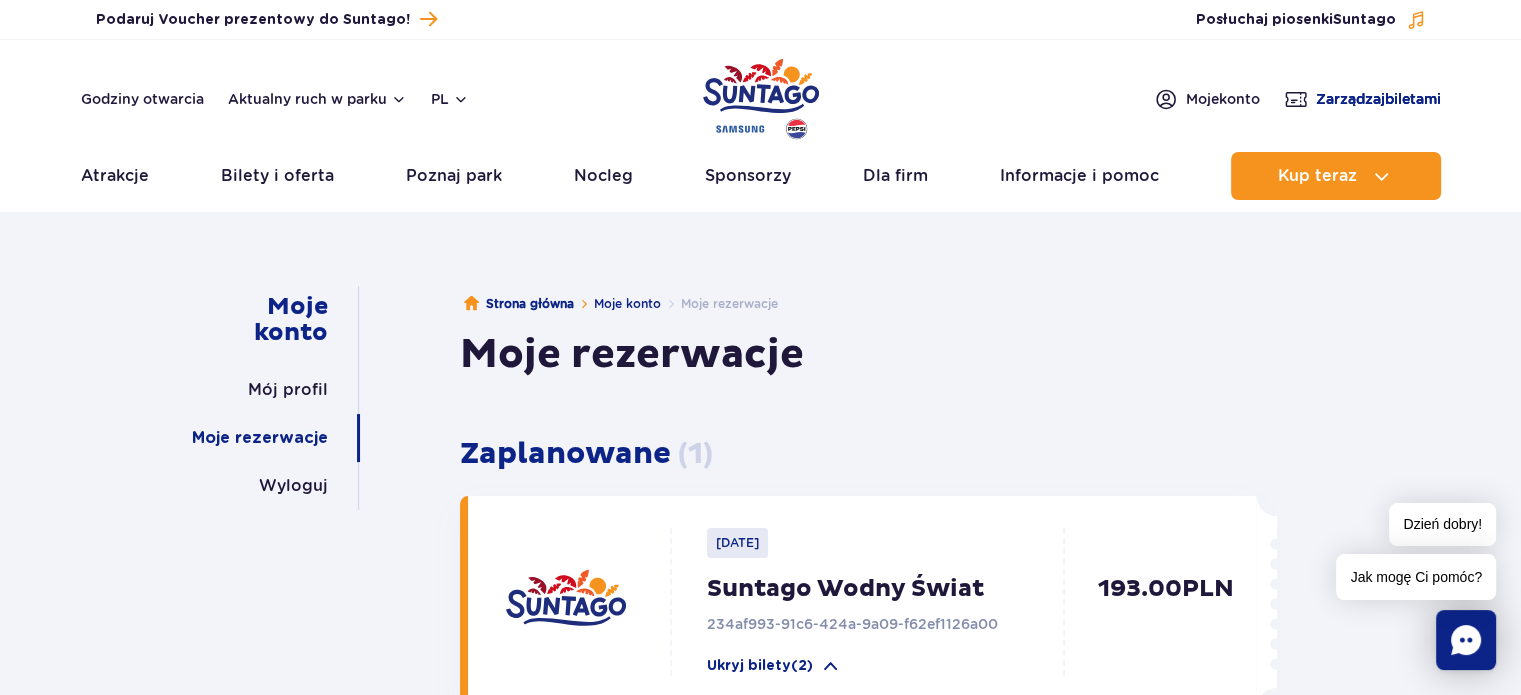 click on "Zarządzaj  biletami" at bounding box center (1378, 99) 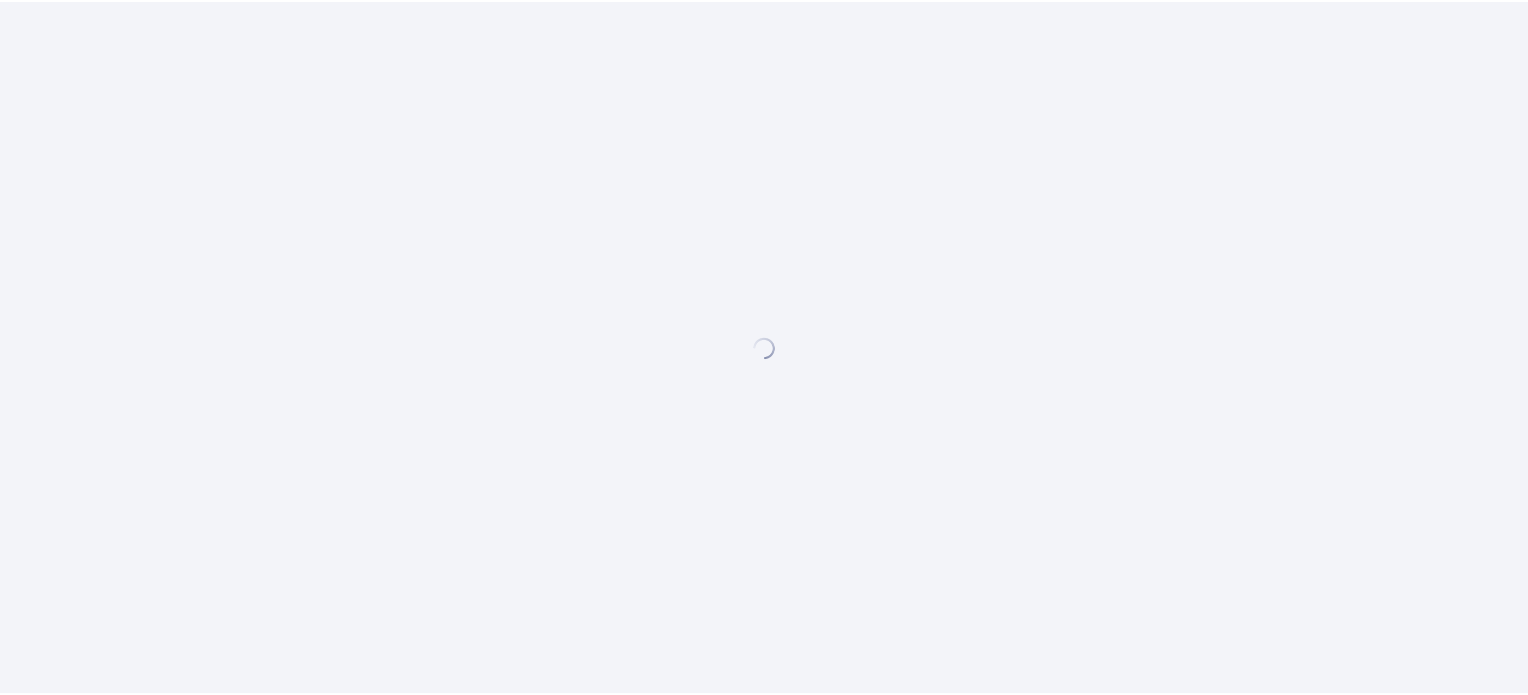 scroll, scrollTop: 0, scrollLeft: 0, axis: both 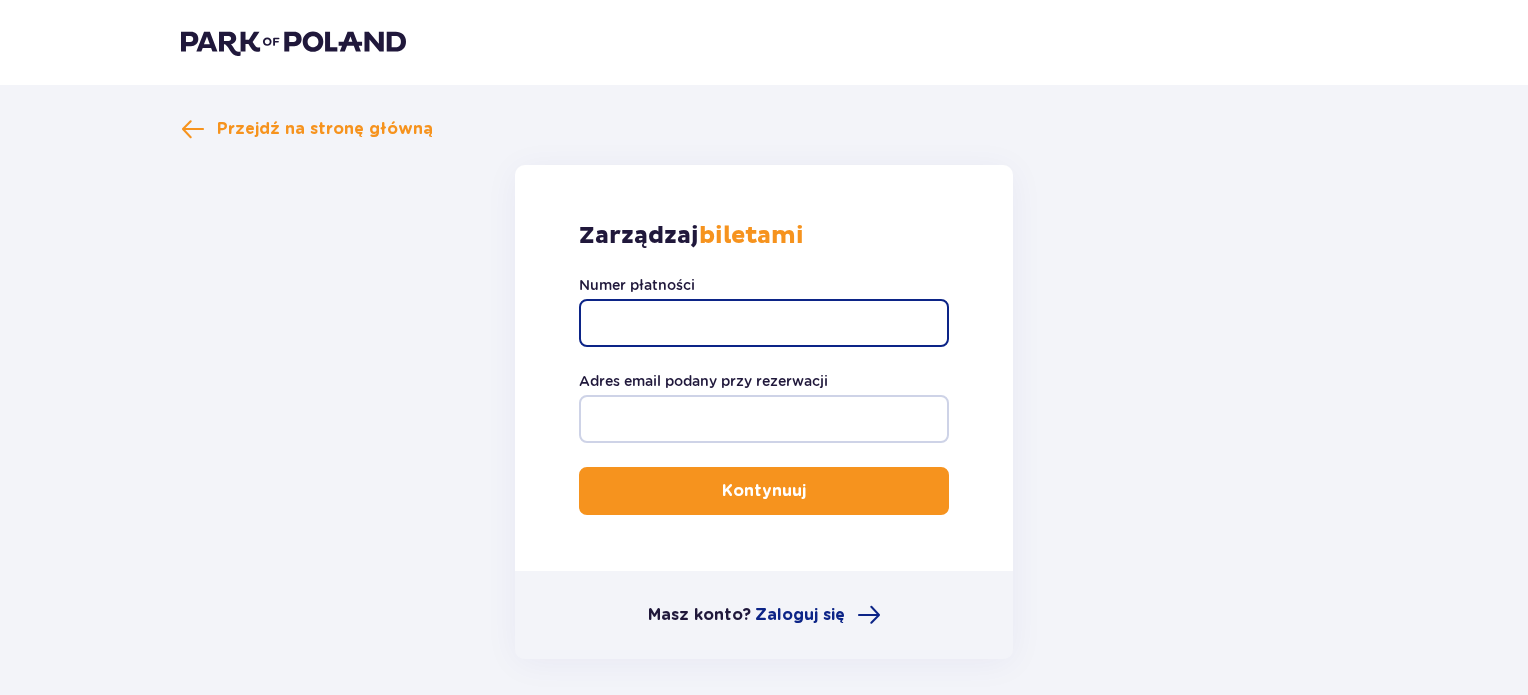 click on "Numer płatności" at bounding box center (764, 323) 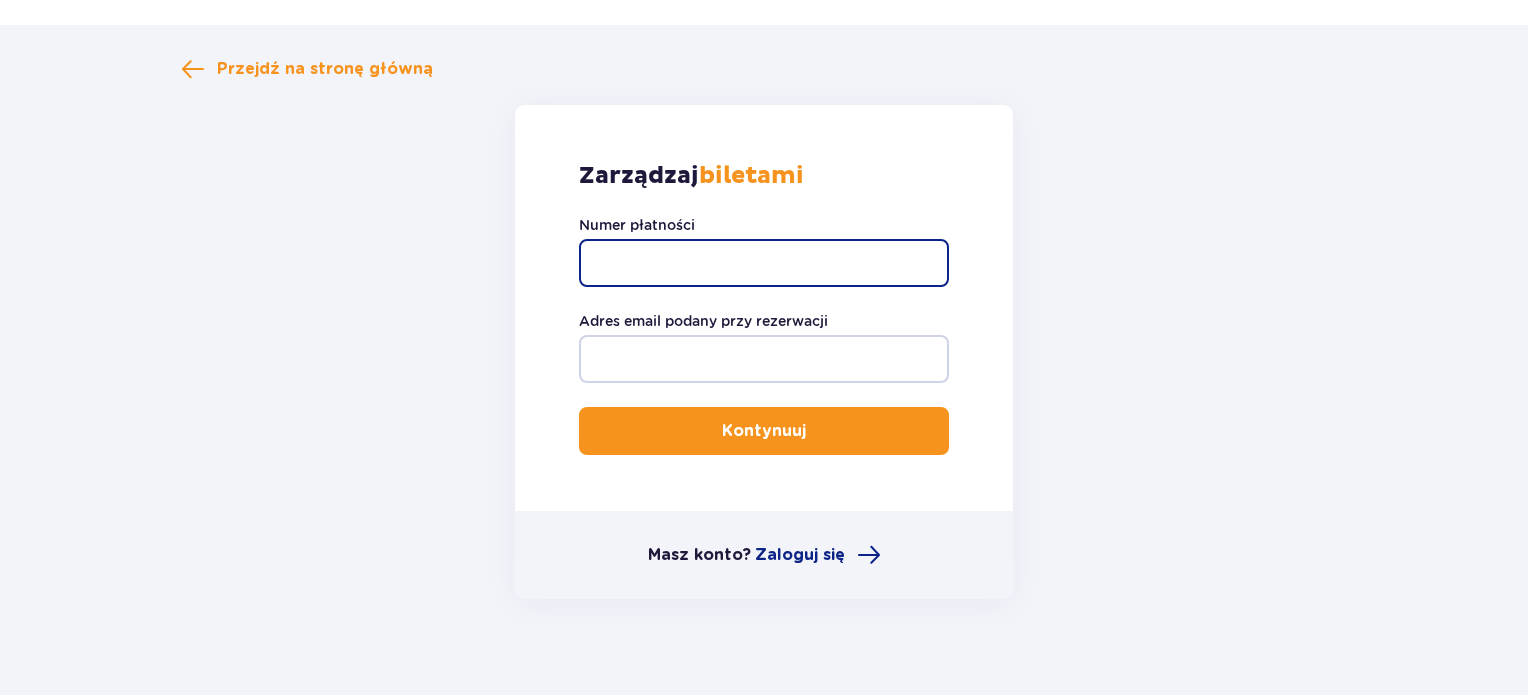 scroll, scrollTop: 60, scrollLeft: 0, axis: vertical 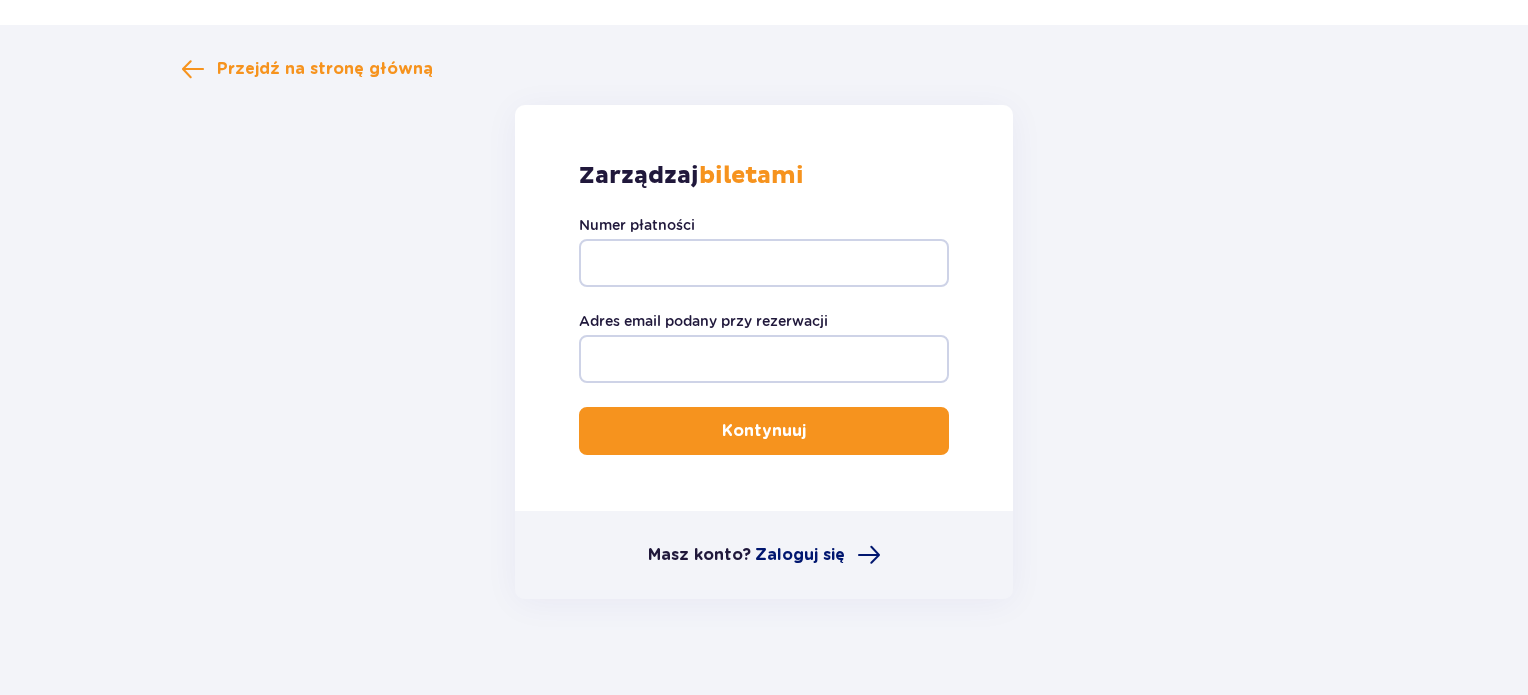 click on "Zaloguj się" at bounding box center (800, 555) 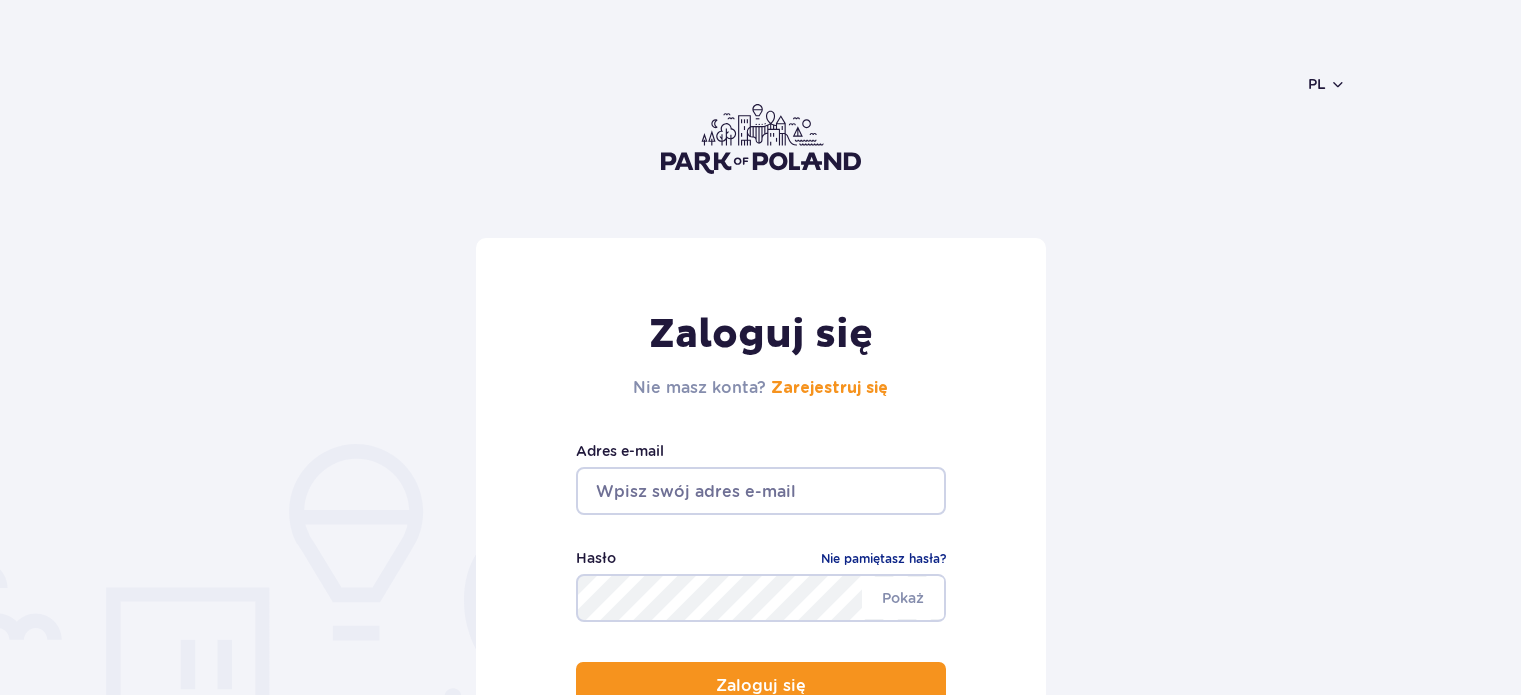 scroll, scrollTop: 0, scrollLeft: 0, axis: both 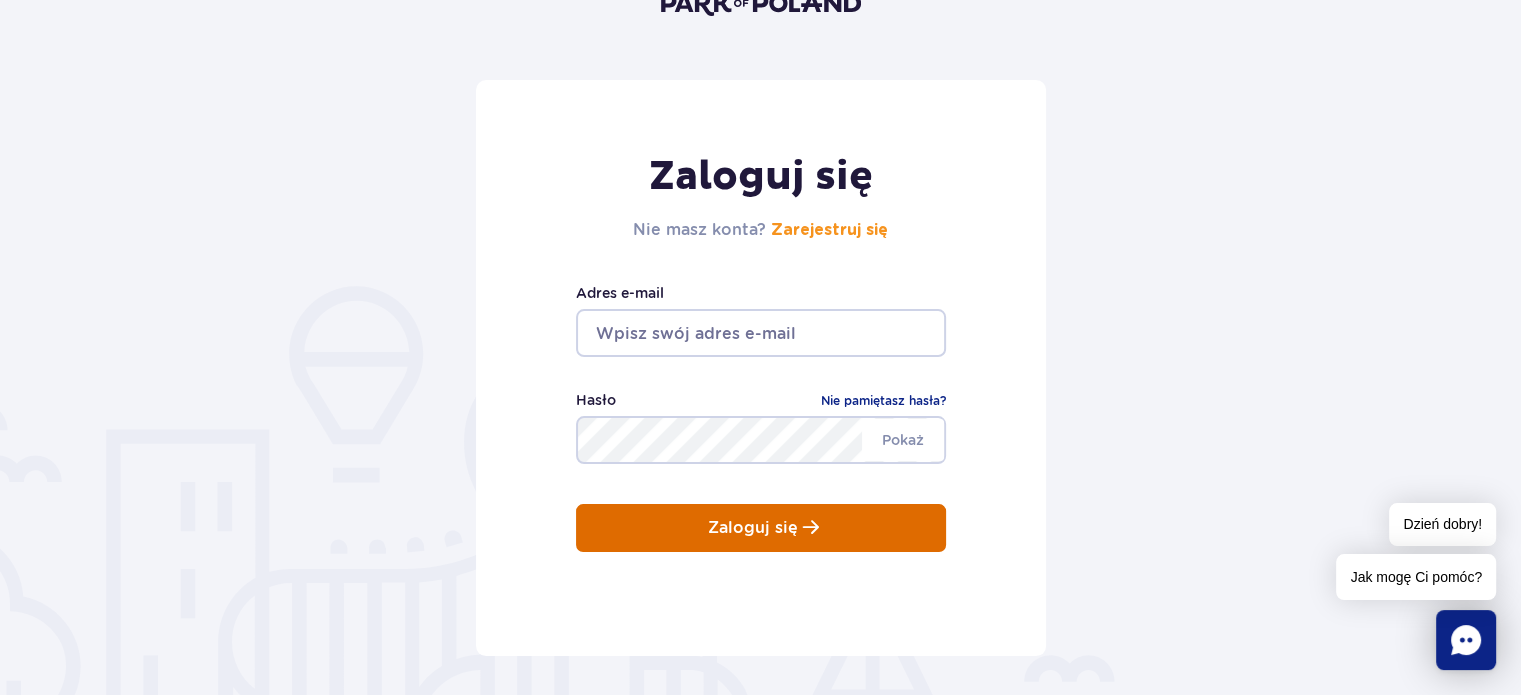 type on "[EMAIL]" 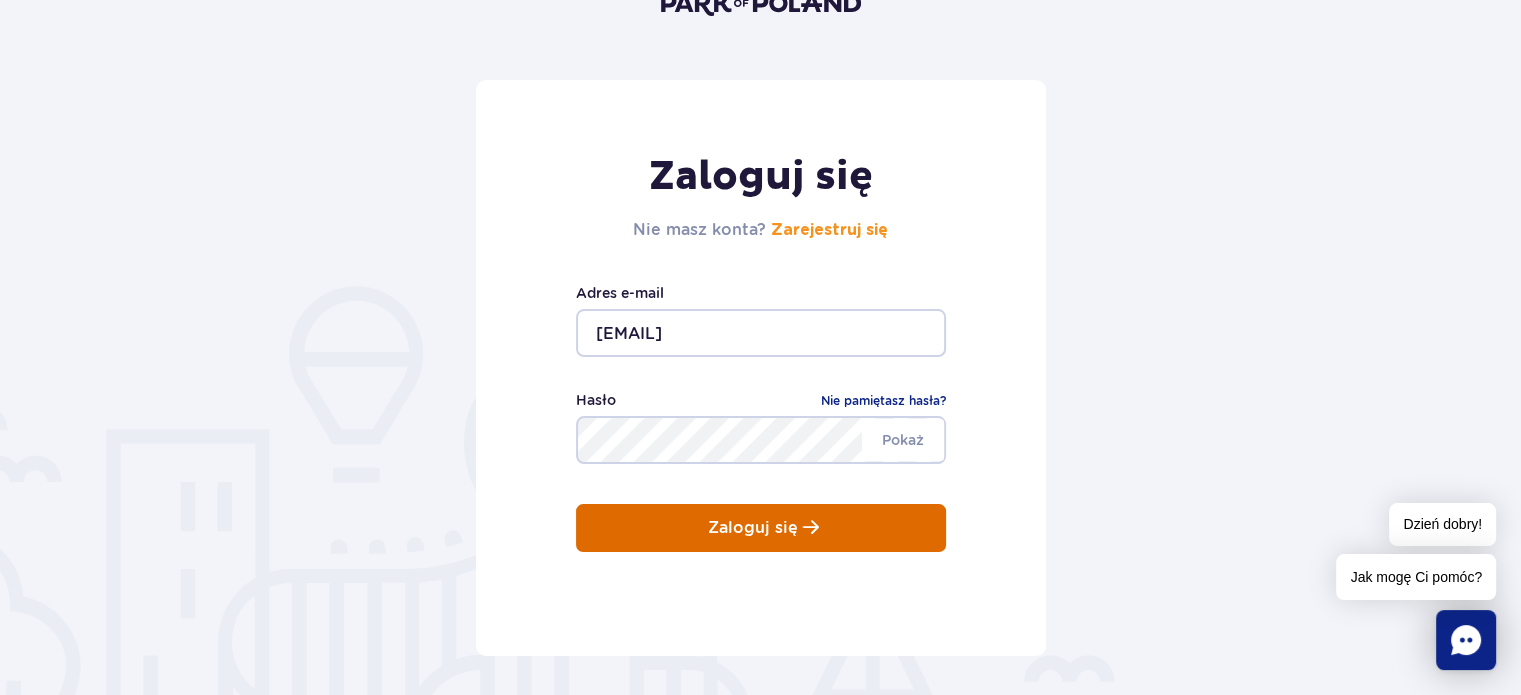 click on "Zaloguj się" at bounding box center [761, 528] 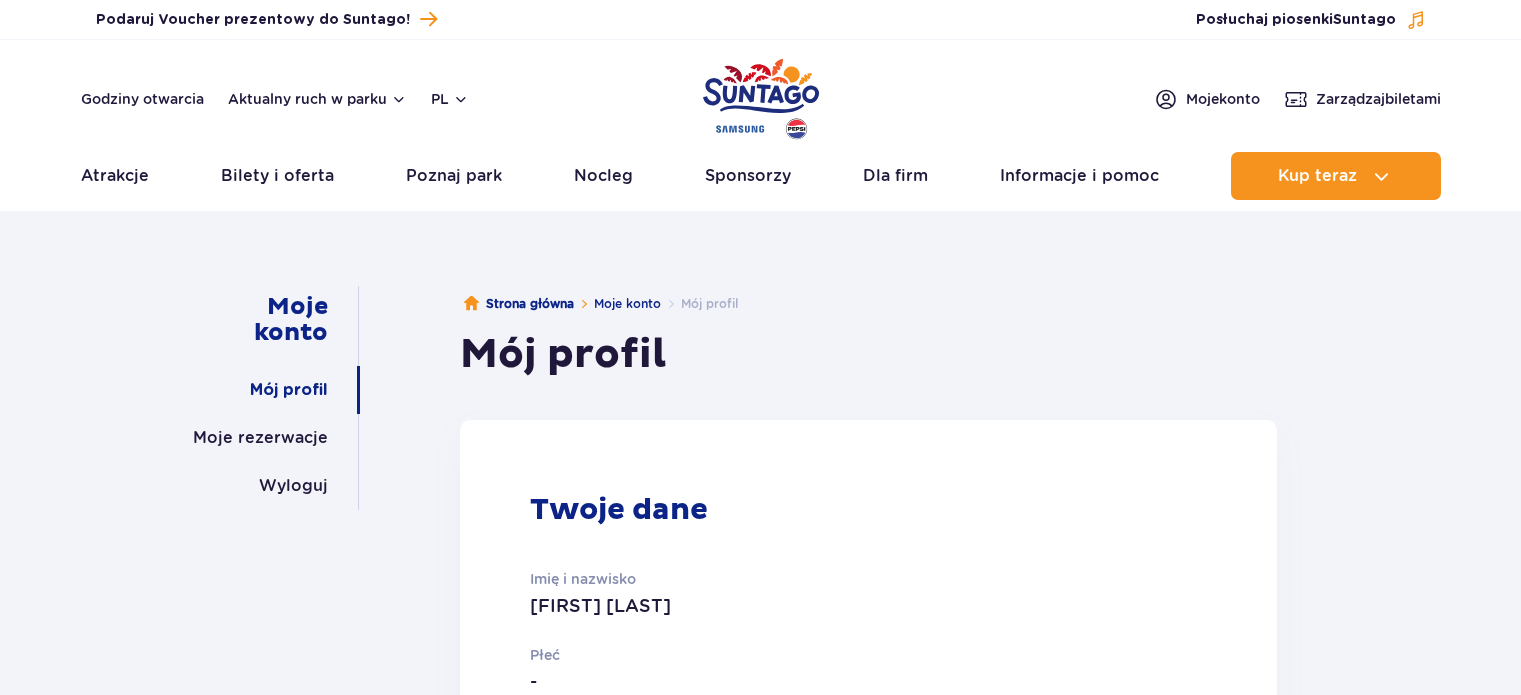 scroll, scrollTop: 0, scrollLeft: 0, axis: both 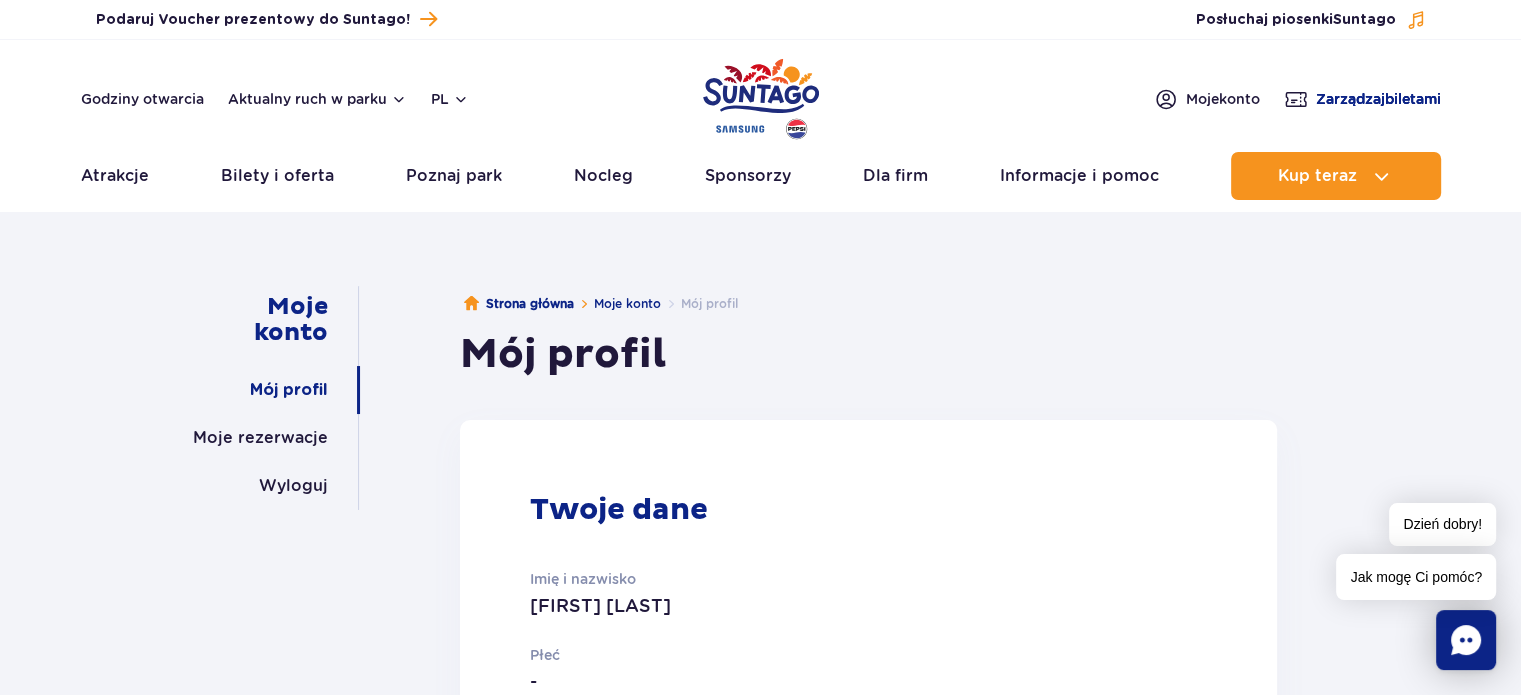 click on "Zarządzaj  biletami" at bounding box center (1378, 99) 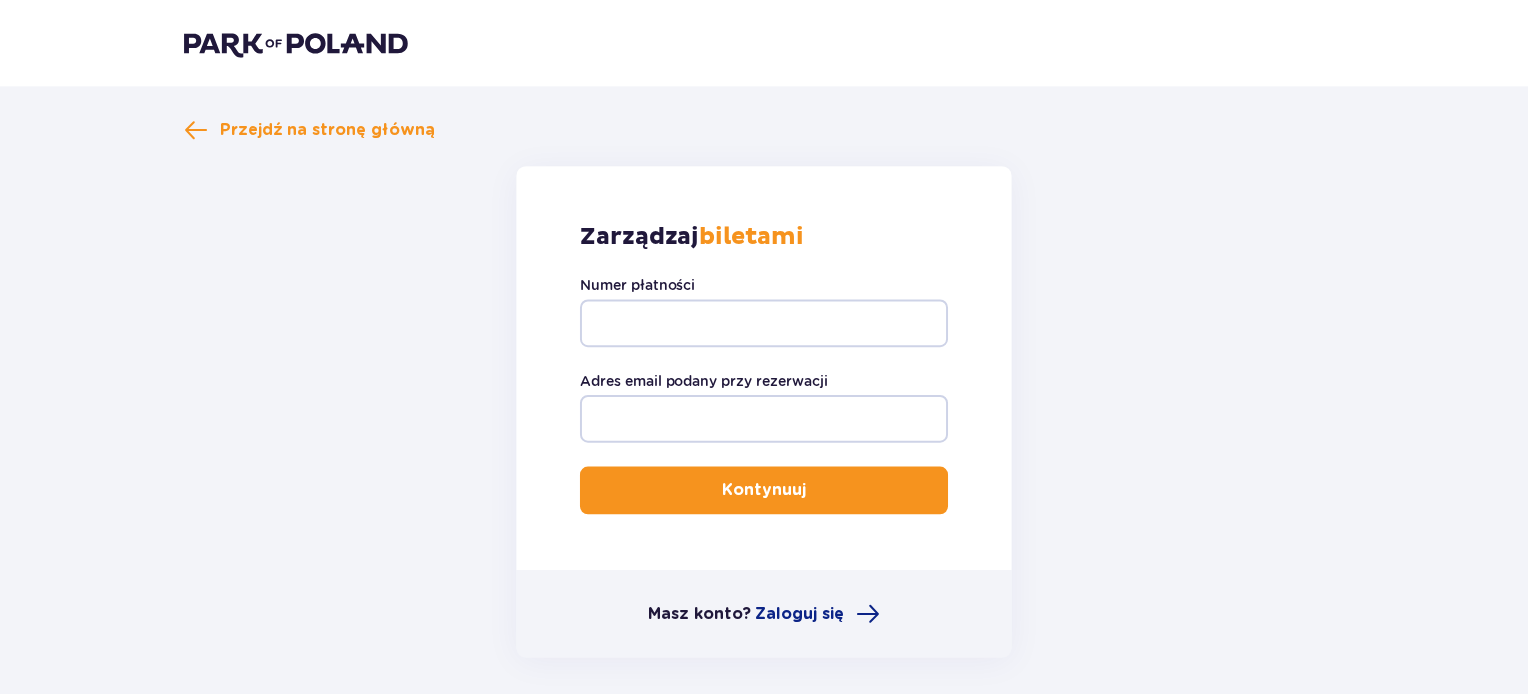 scroll, scrollTop: 0, scrollLeft: 0, axis: both 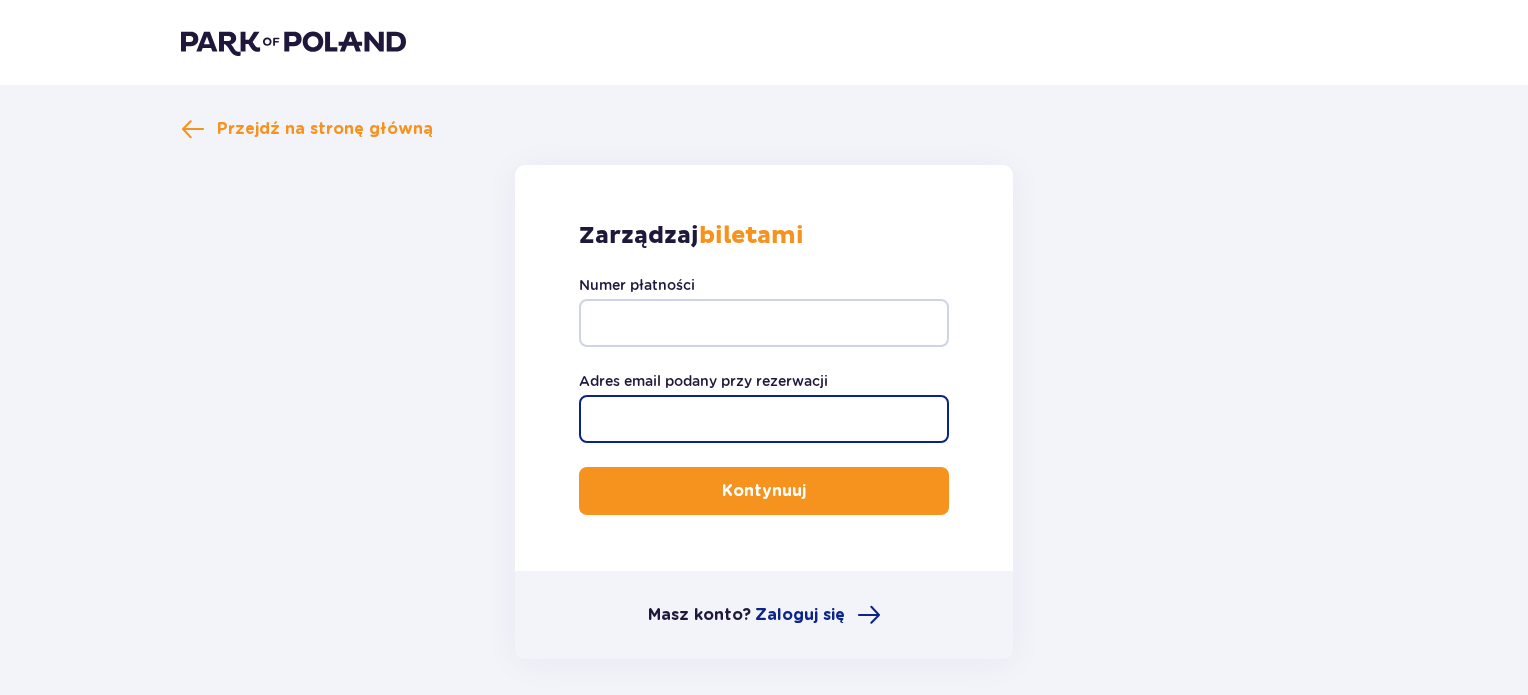 click on "Adres email podany przy rezerwacji" at bounding box center [764, 419] 